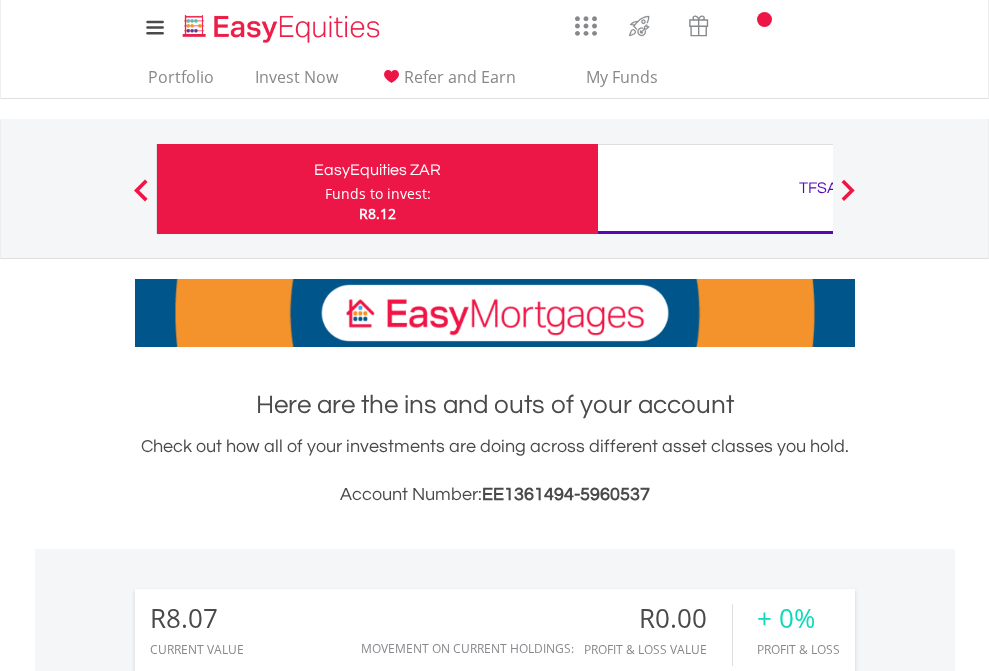 scroll, scrollTop: 0, scrollLeft: 0, axis: both 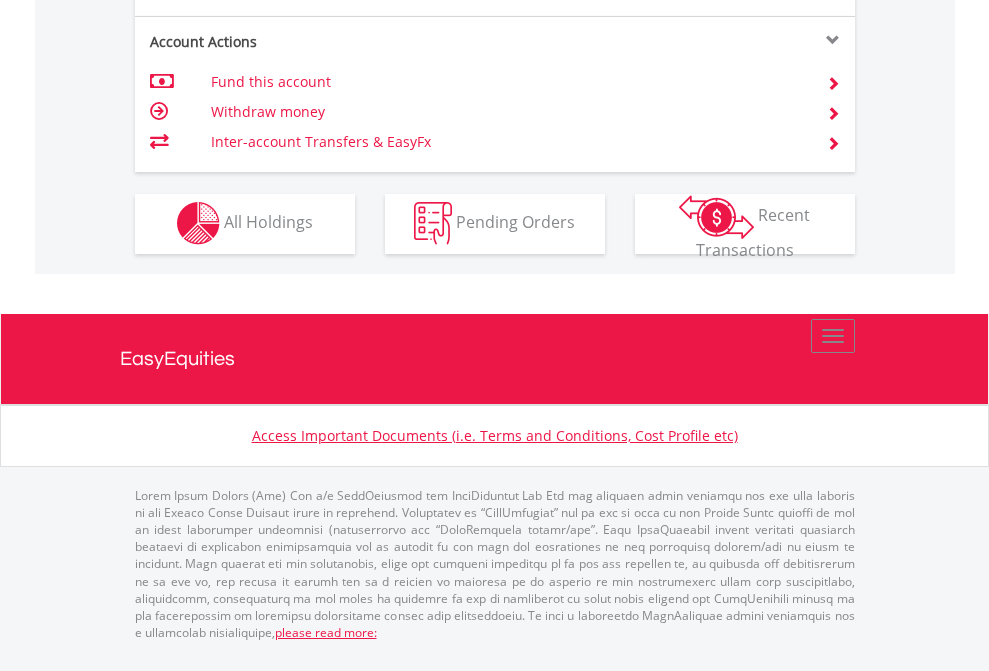 click on "Investment types" at bounding box center (706, -353) 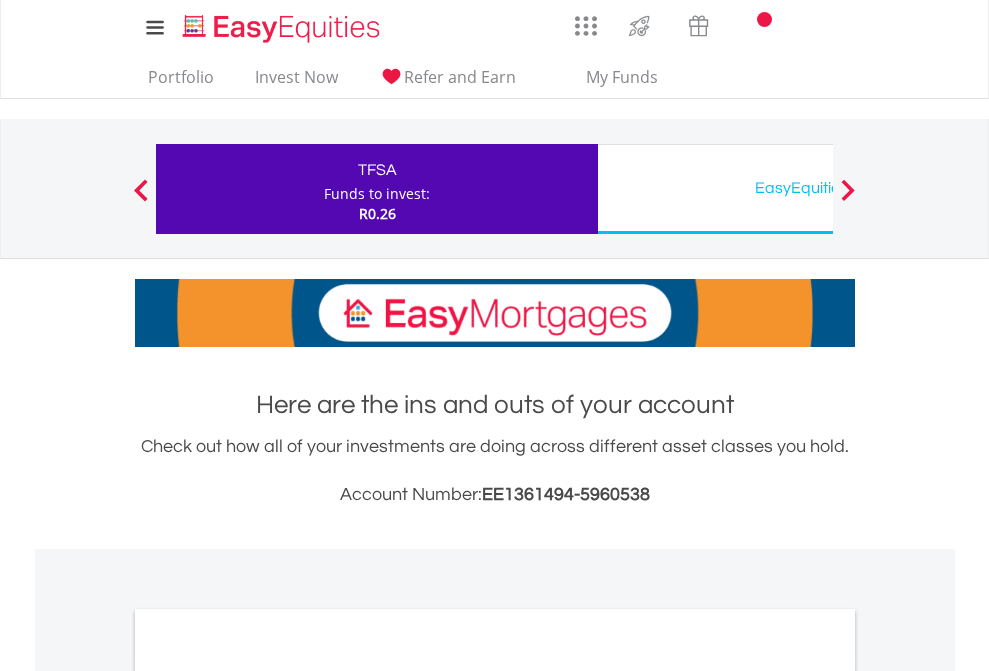 scroll, scrollTop: 0, scrollLeft: 0, axis: both 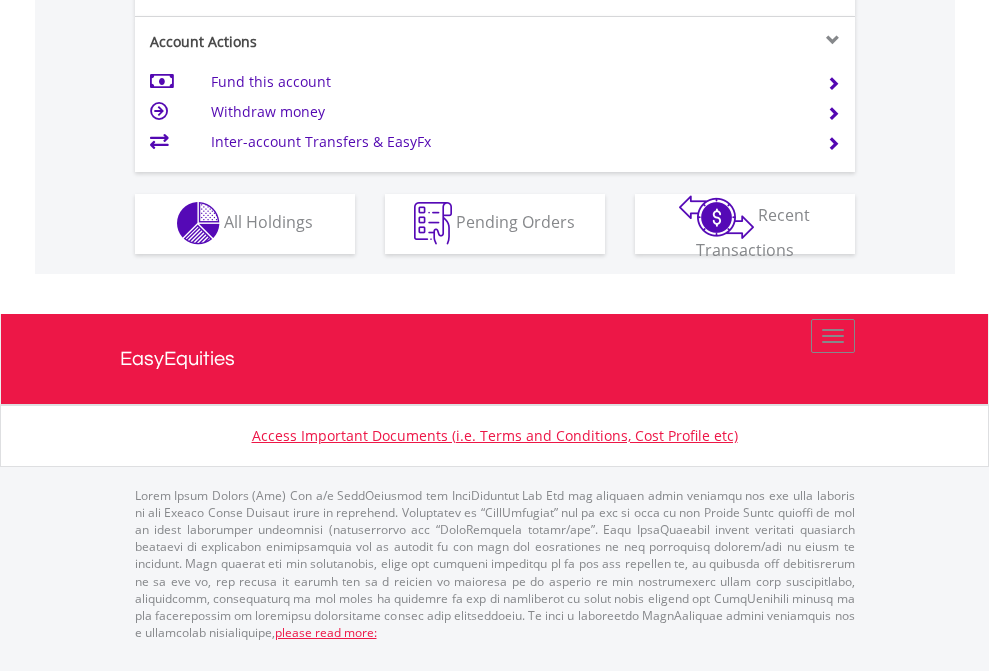 click on "Investment types" at bounding box center (706, -353) 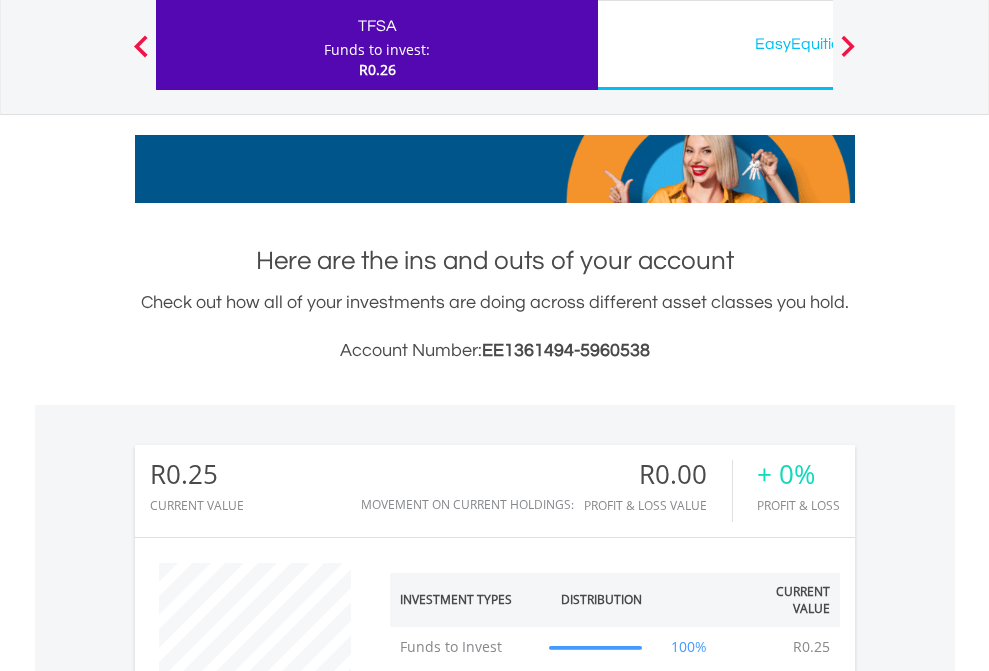 click on "EasyEquities USD" at bounding box center (818, 44) 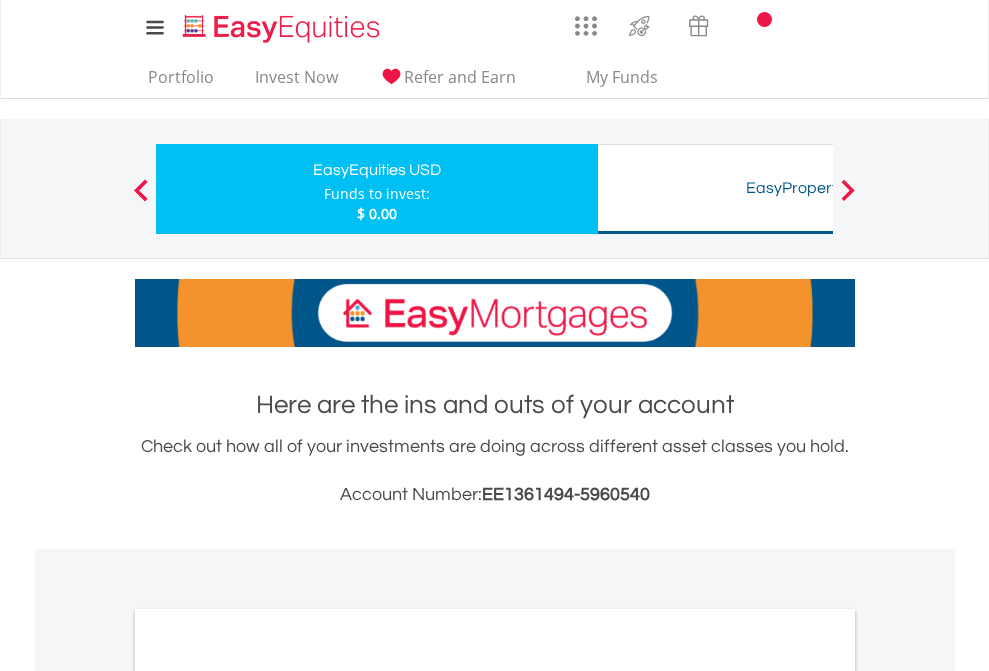 scroll, scrollTop: 0, scrollLeft: 0, axis: both 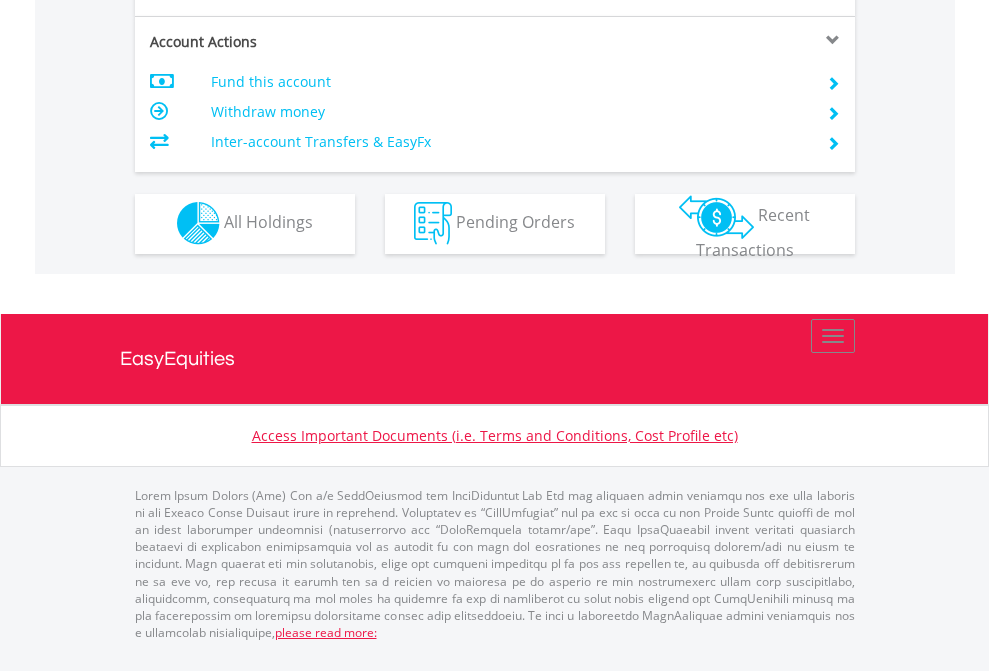 click on "Investment types" at bounding box center (706, -353) 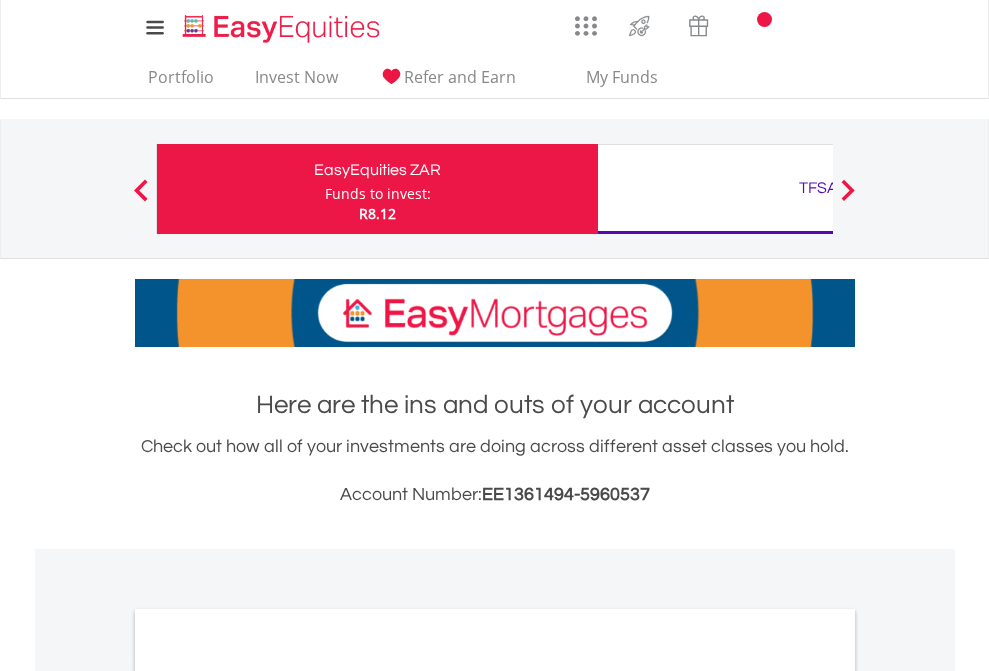 scroll, scrollTop: 1202, scrollLeft: 0, axis: vertical 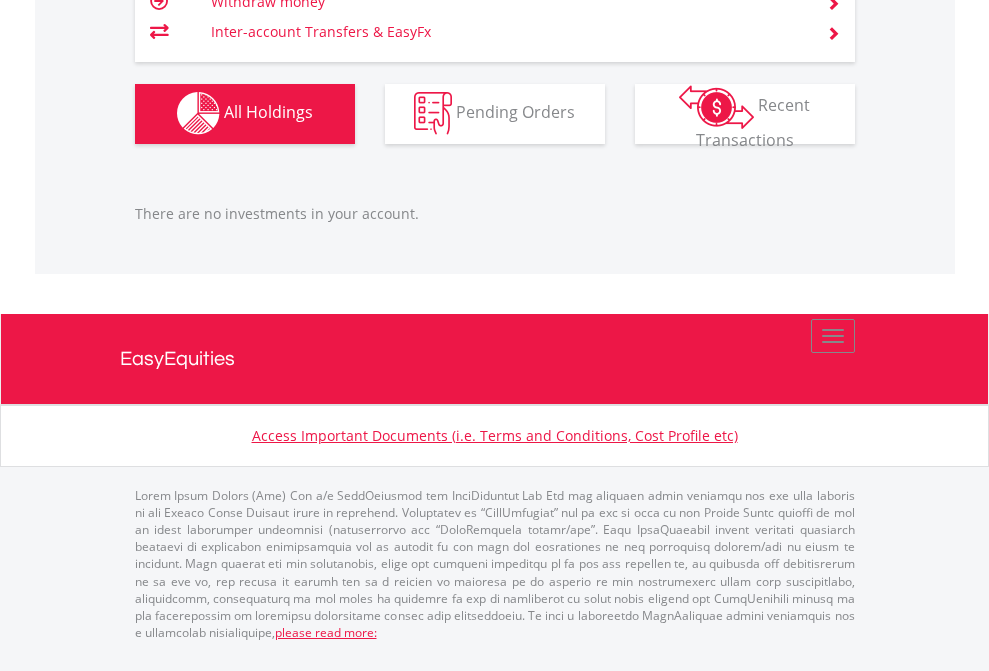 click on "TFSA" at bounding box center [818, -1142] 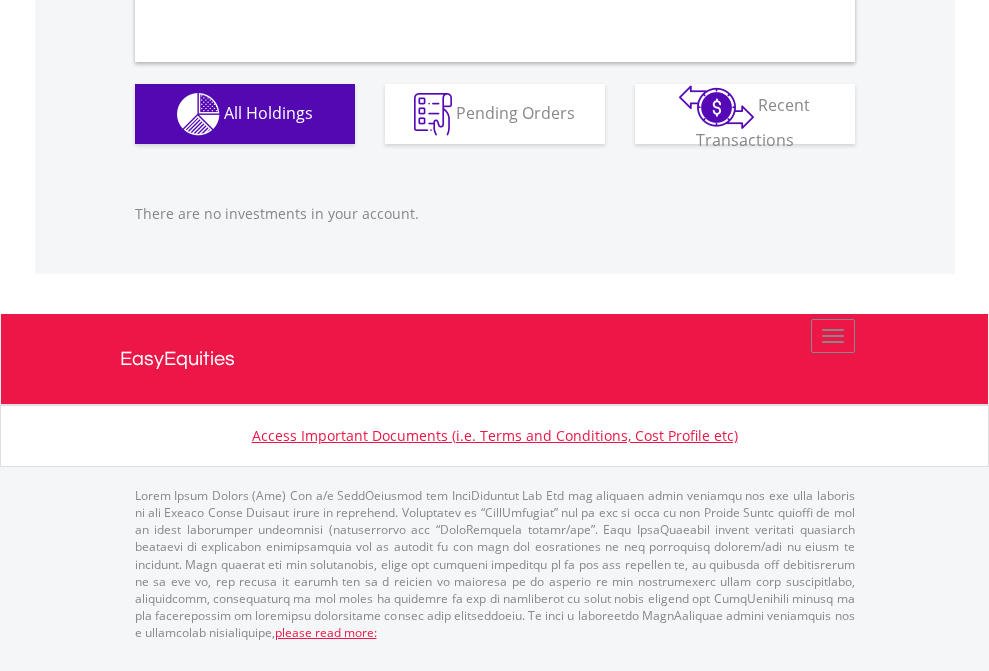 scroll, scrollTop: 1980, scrollLeft: 0, axis: vertical 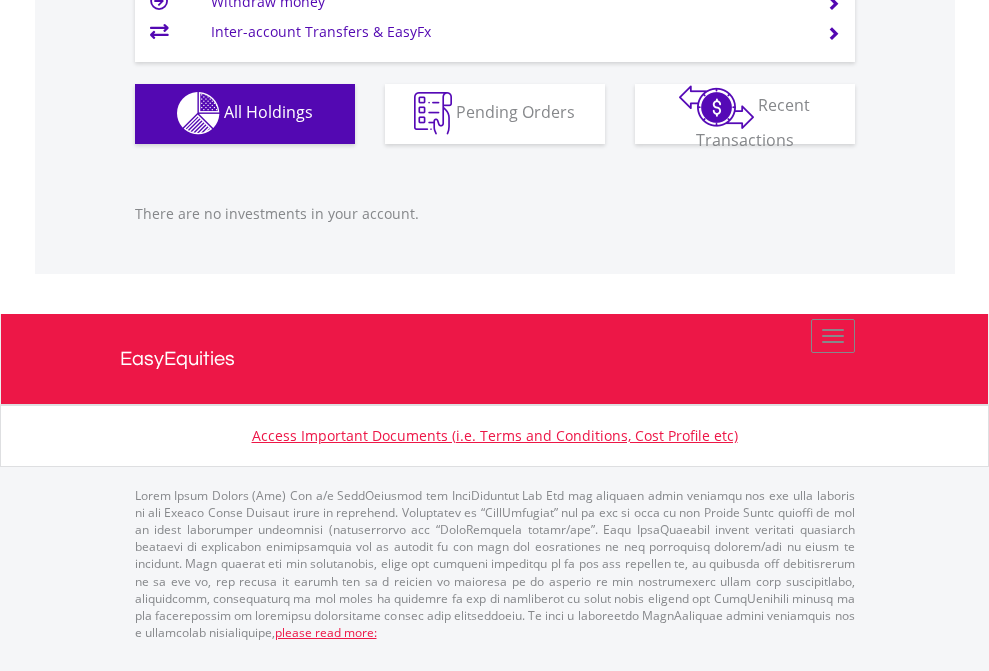 click on "EasyEquities USD" at bounding box center (818, -1142) 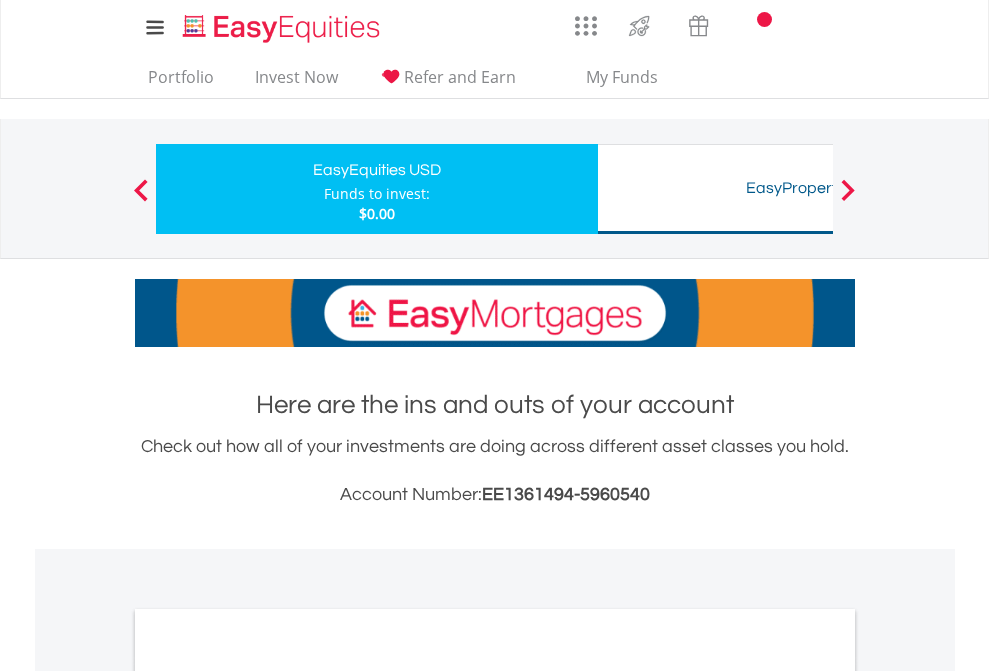 scroll, scrollTop: 1202, scrollLeft: 0, axis: vertical 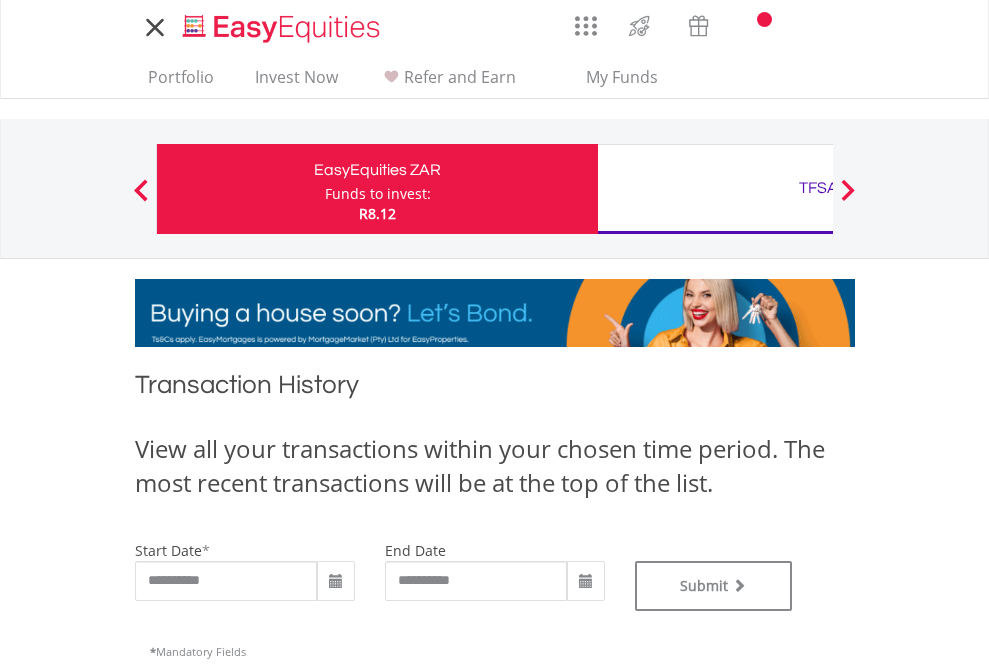 type on "**********" 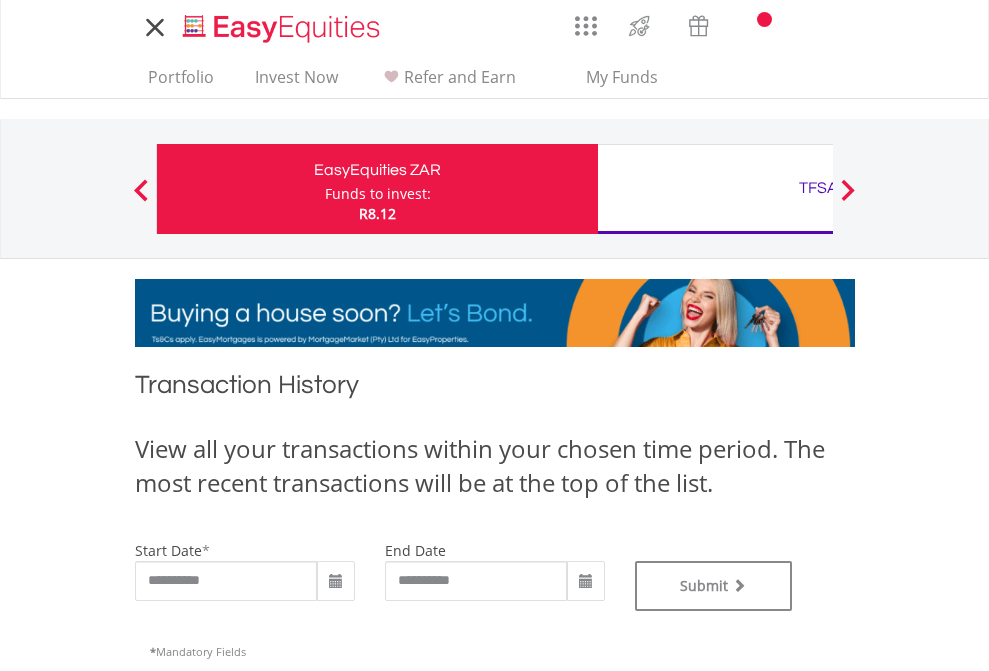 type on "**********" 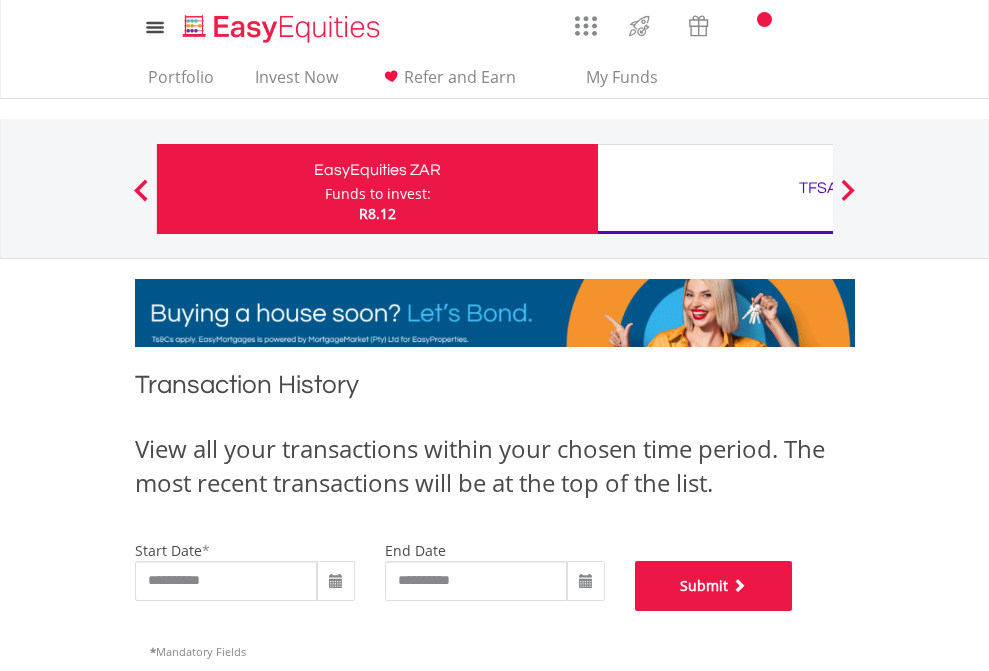click on "Submit" at bounding box center (714, 586) 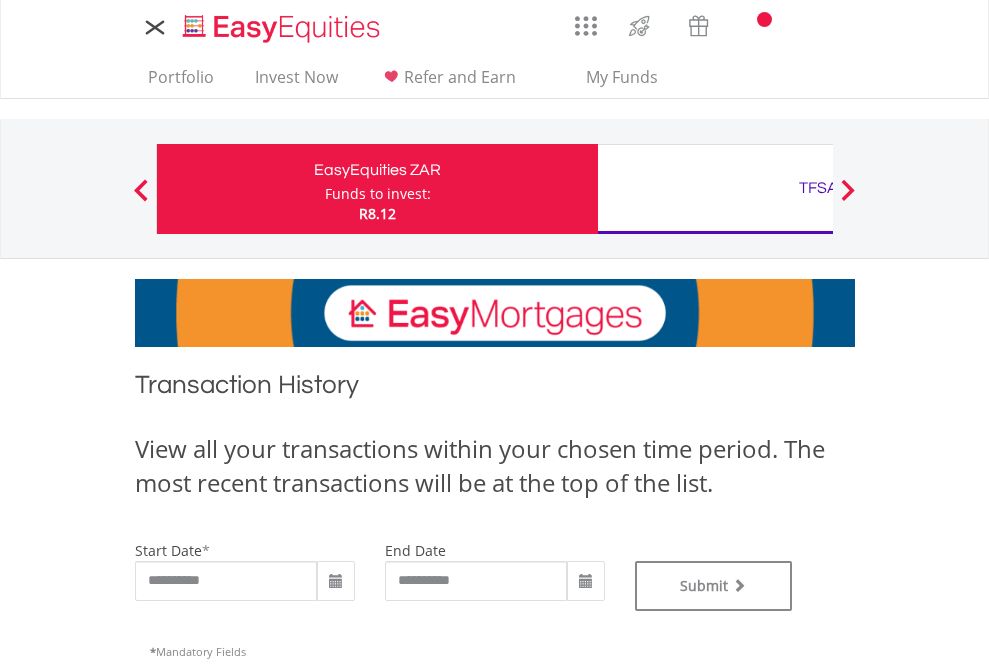 scroll, scrollTop: 0, scrollLeft: 0, axis: both 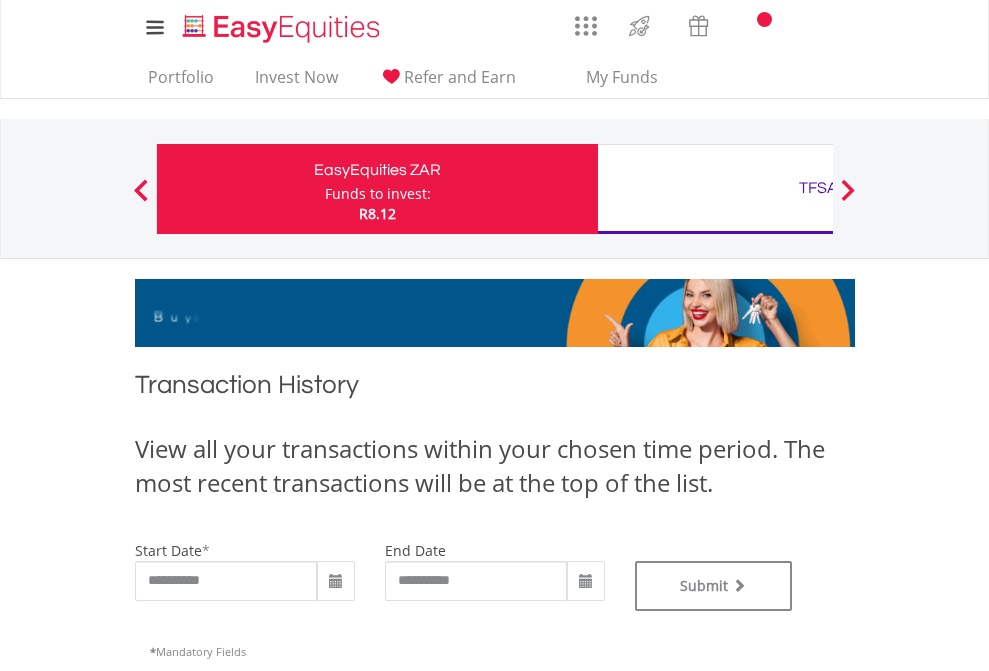 click on "TFSA" at bounding box center [818, 188] 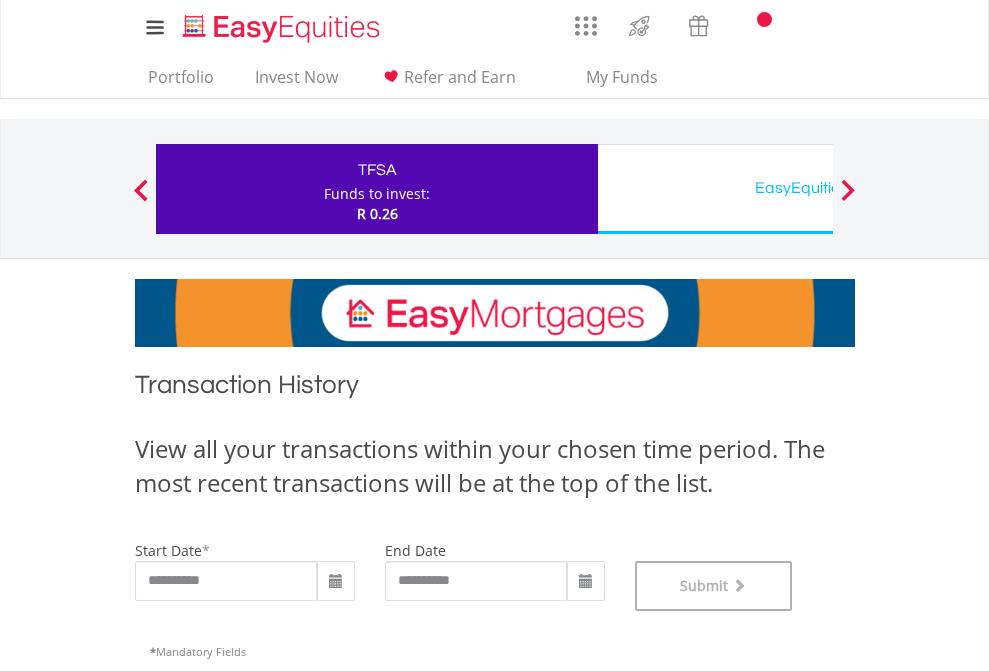 scroll, scrollTop: 811, scrollLeft: 0, axis: vertical 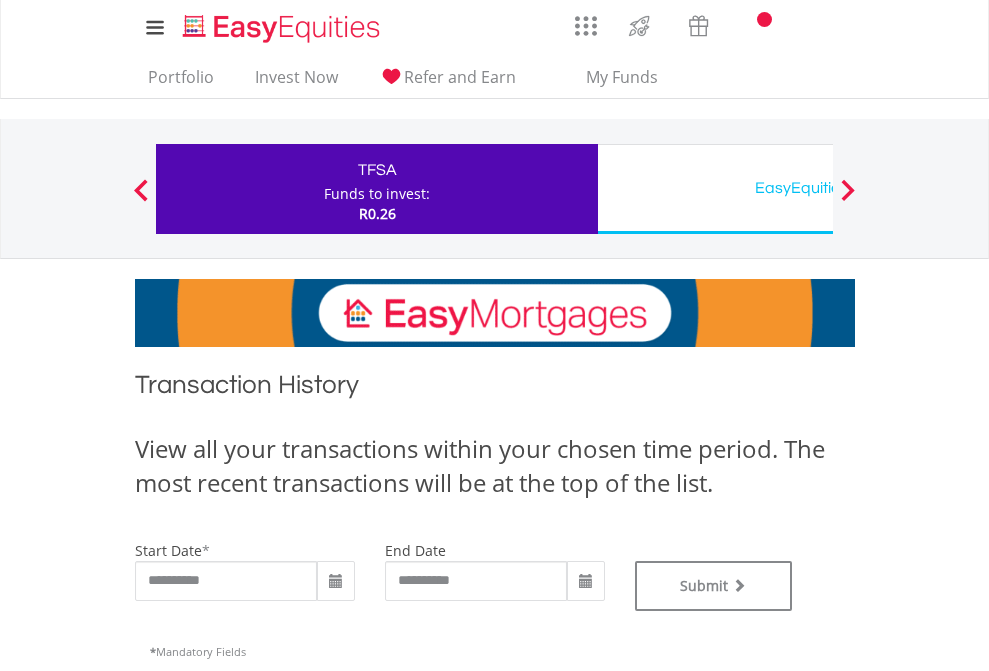 click on "EasyEquities USD" at bounding box center [818, 188] 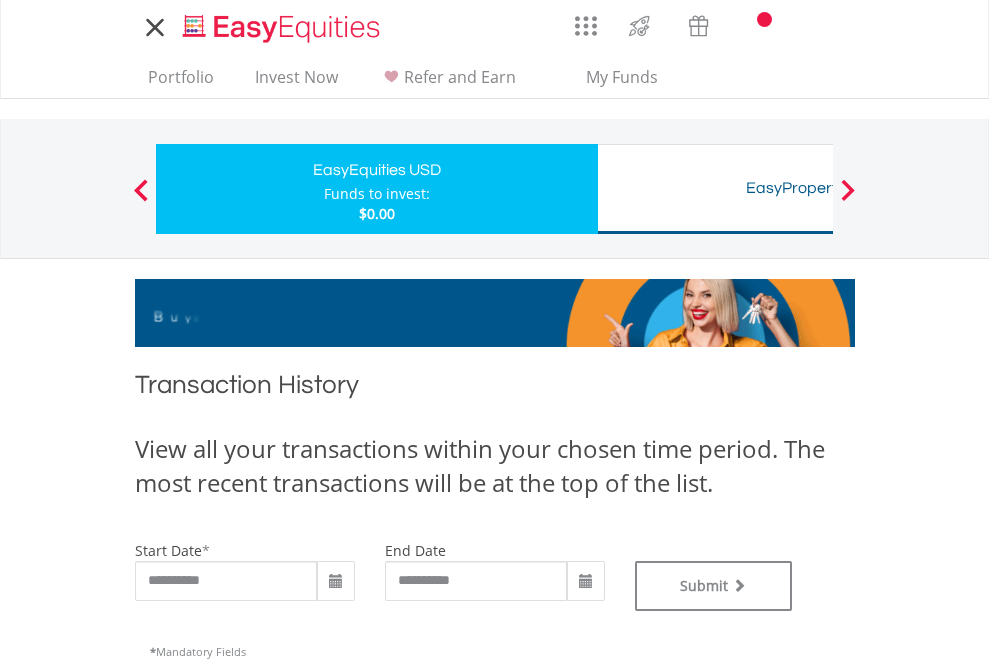 scroll, scrollTop: 0, scrollLeft: 0, axis: both 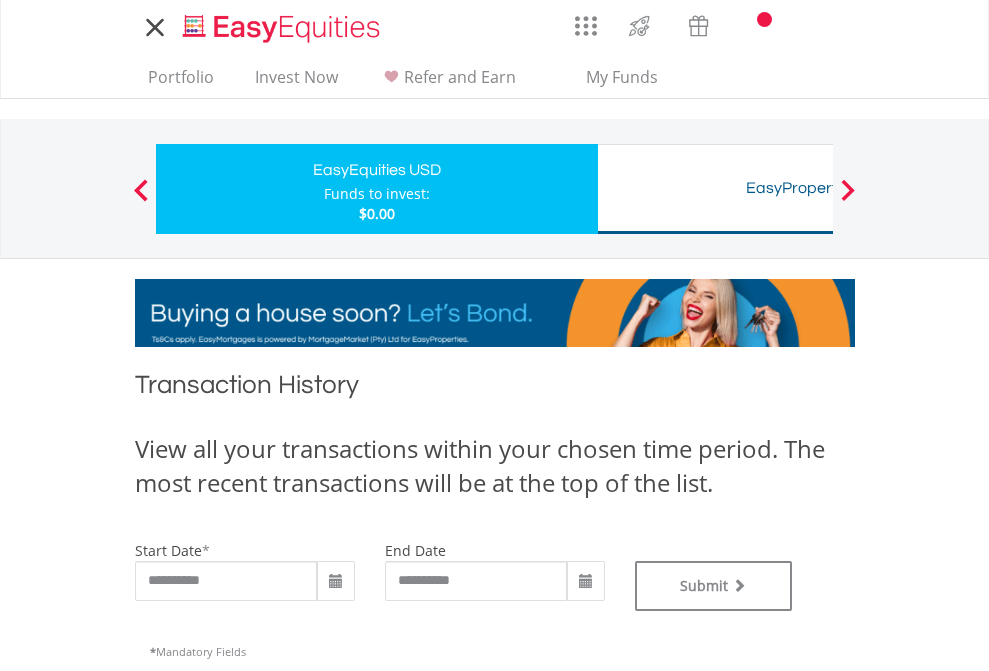 type on "**********" 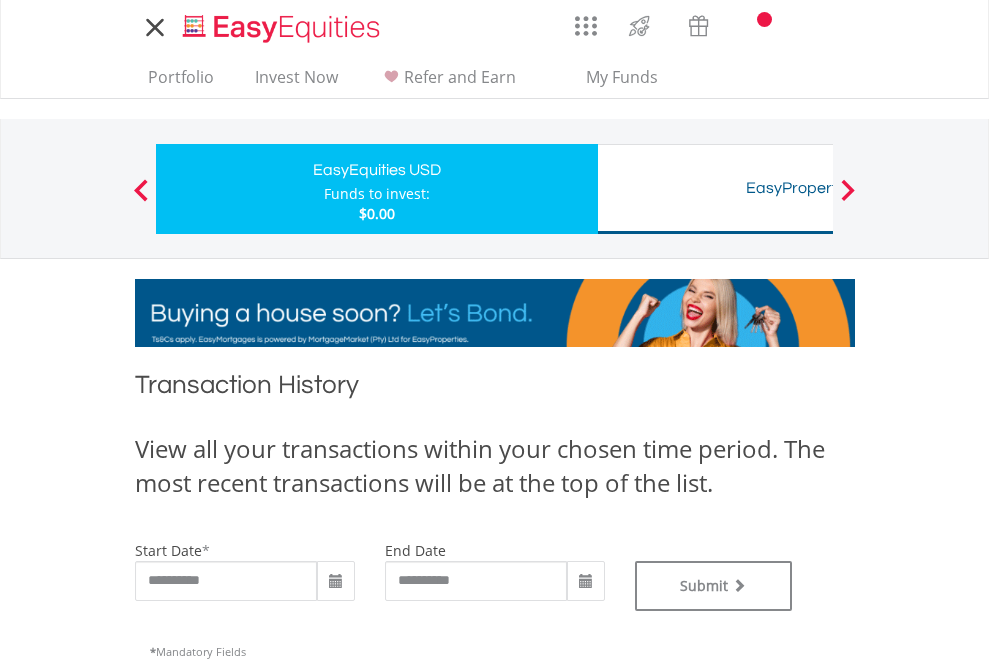 type on "**********" 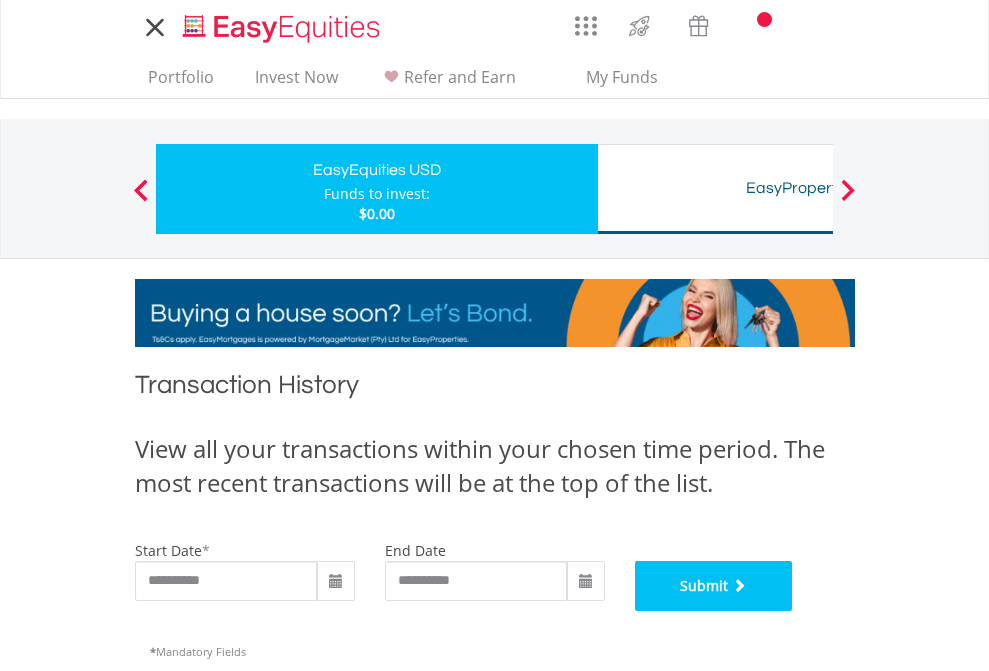 click on "Submit" at bounding box center (714, 586) 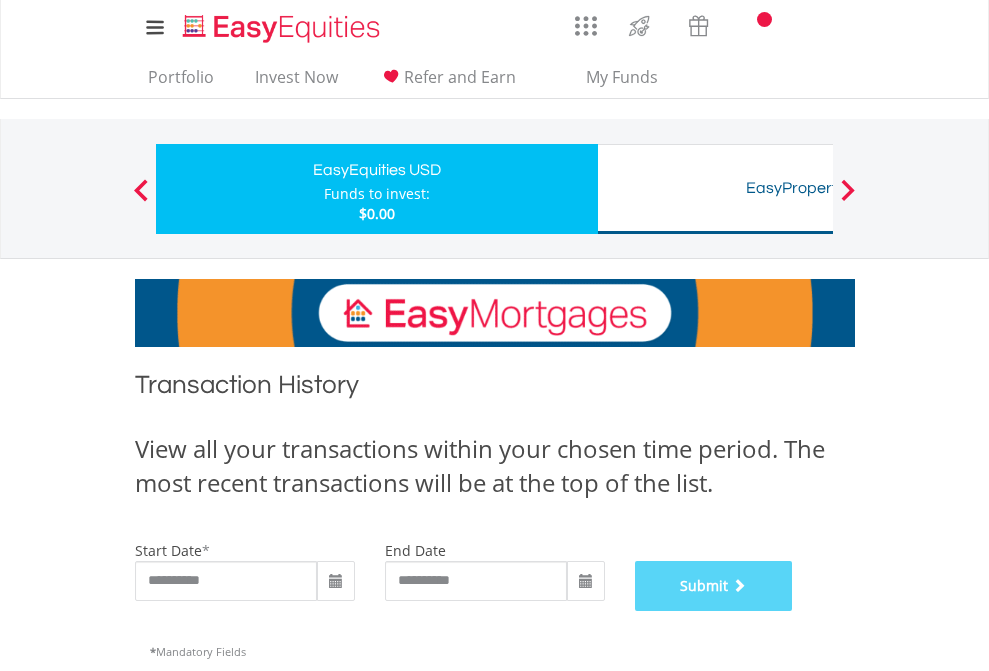 scroll, scrollTop: 811, scrollLeft: 0, axis: vertical 